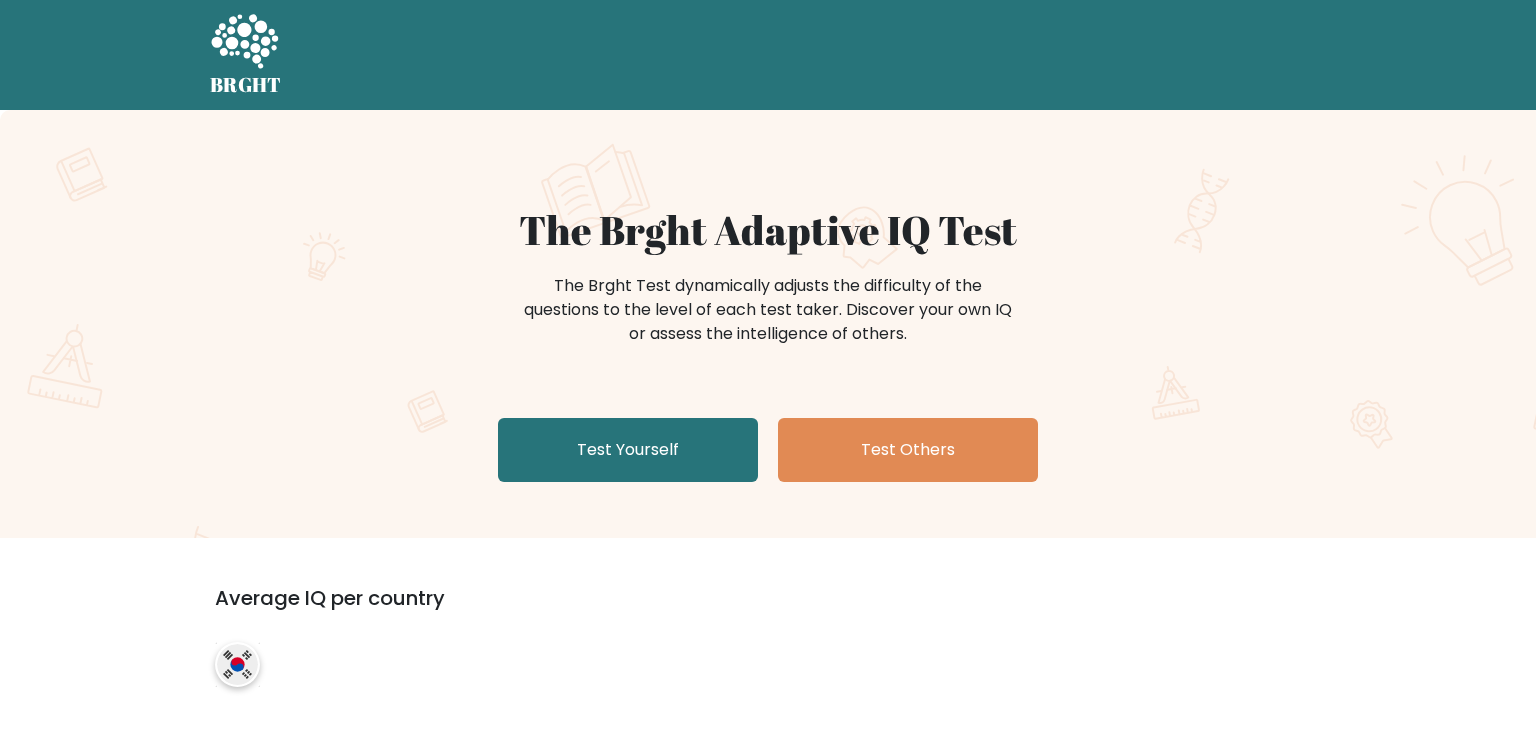 scroll, scrollTop: 31, scrollLeft: 0, axis: vertical 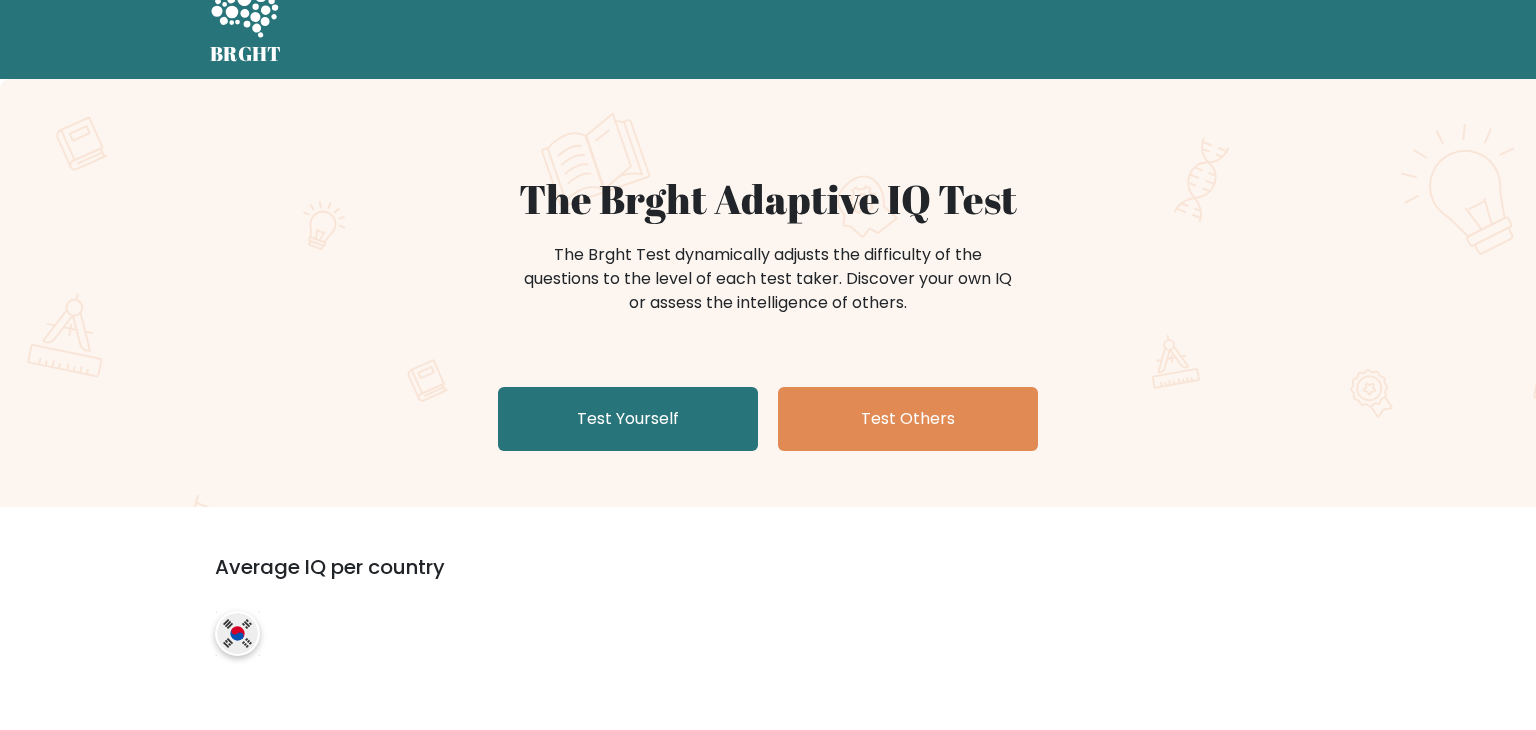 click at bounding box center (237, 633) 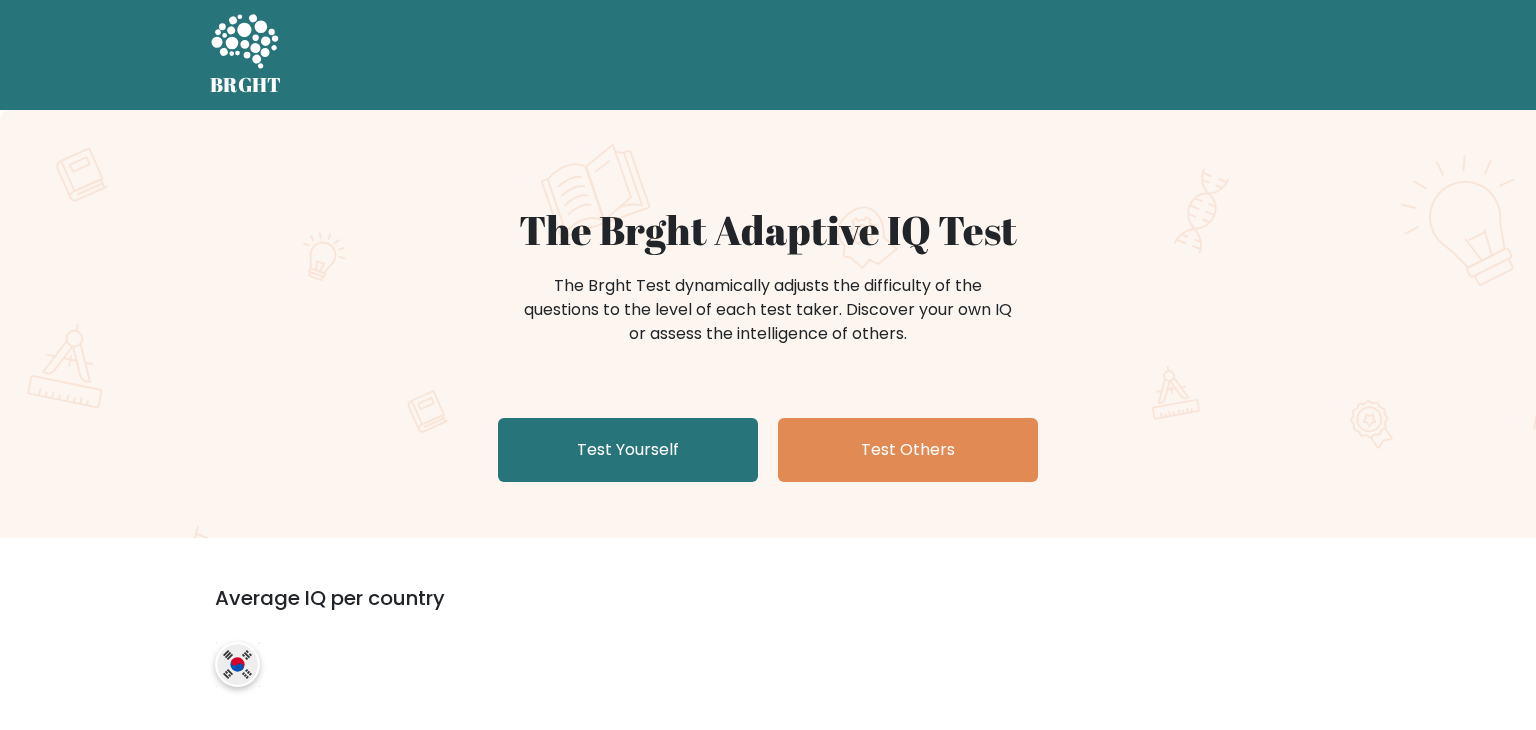 click at bounding box center [237, 664] 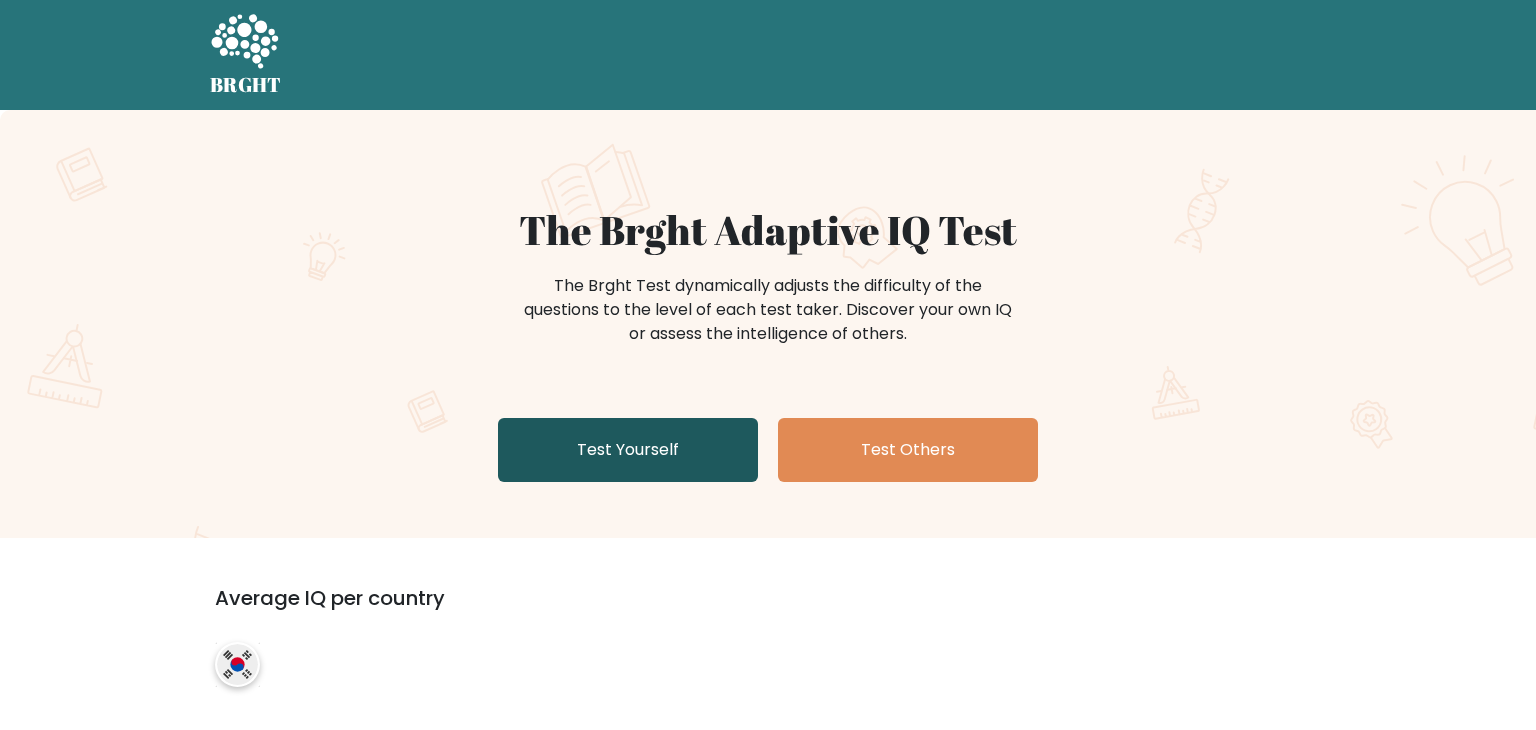 click on "Test Yourself" at bounding box center (628, 450) 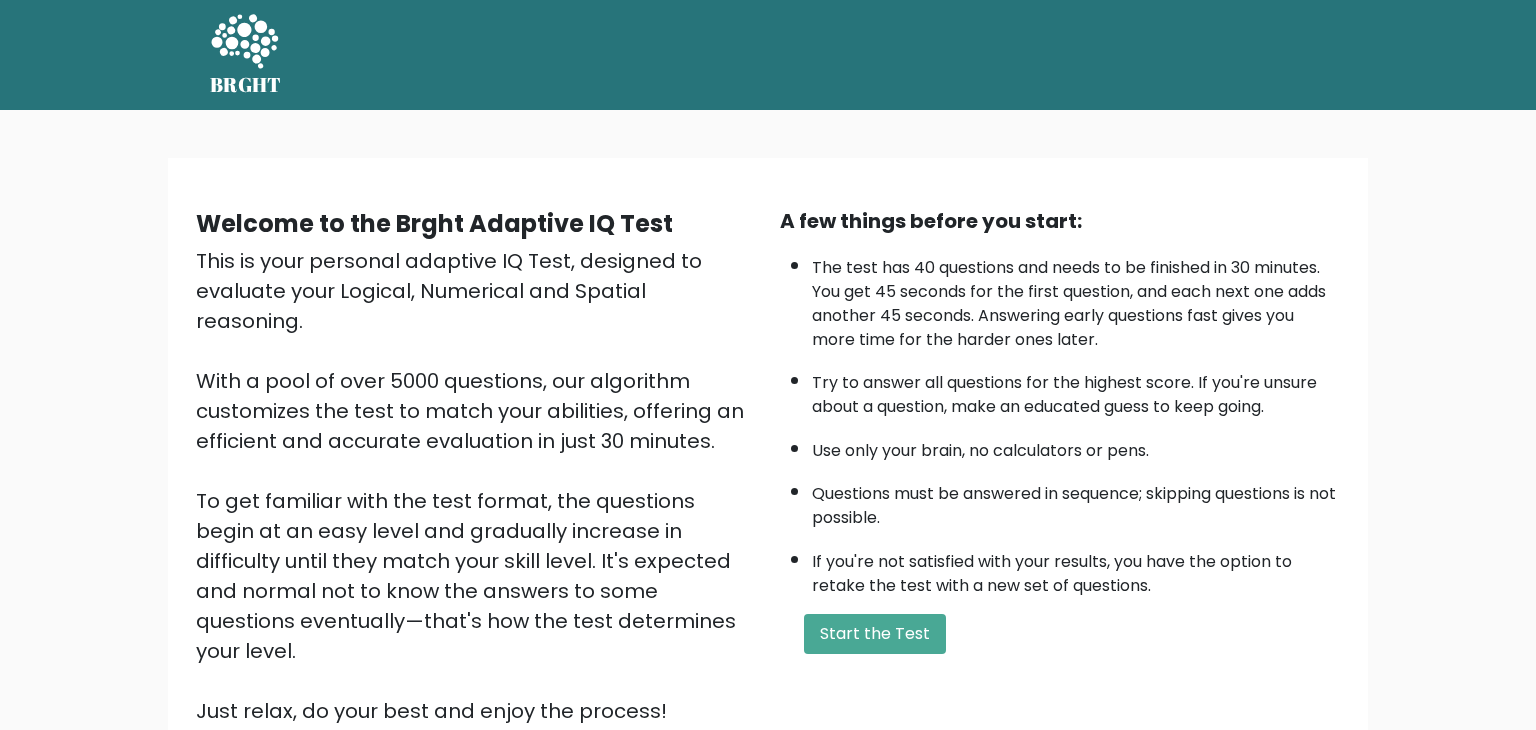 scroll, scrollTop: 0, scrollLeft: 0, axis: both 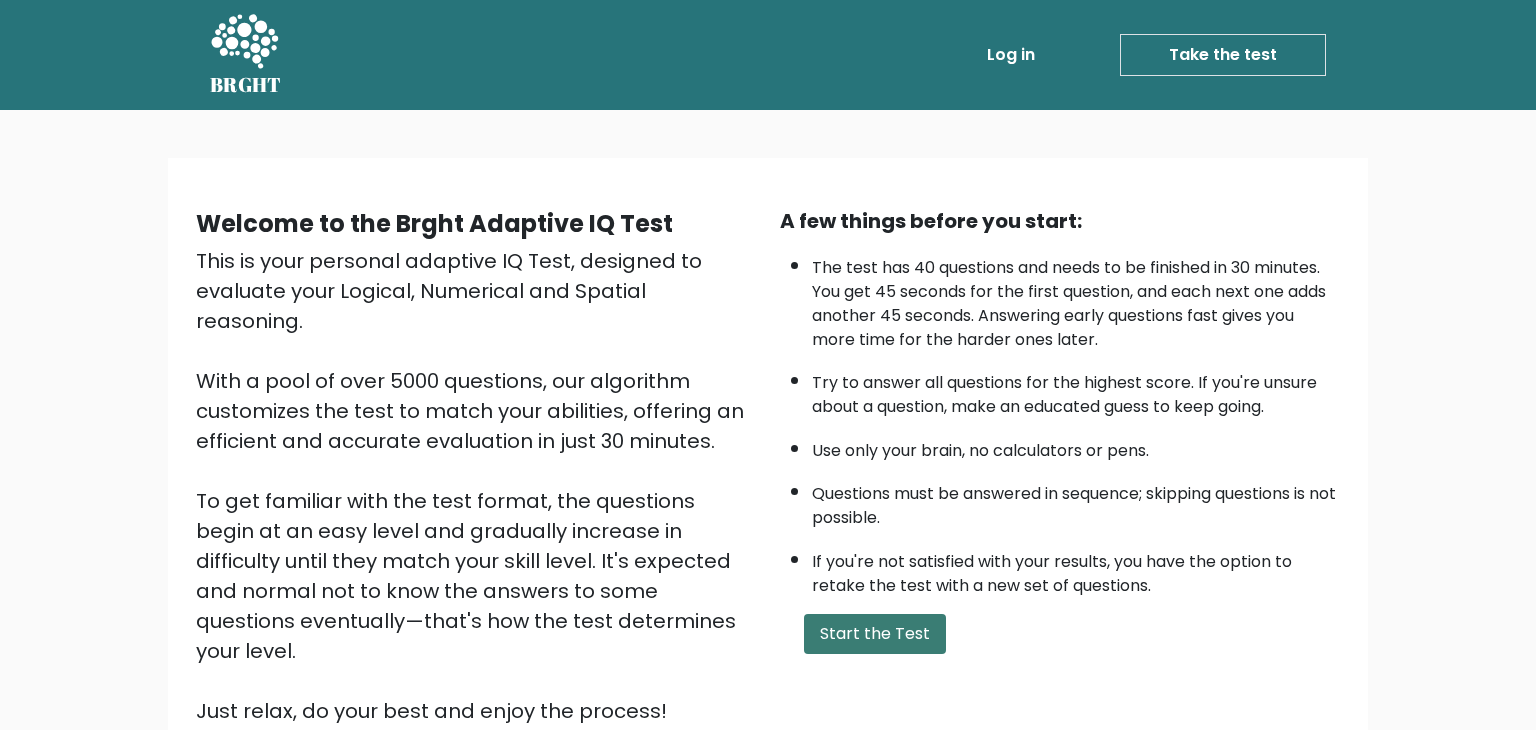 click on "Start the Test" at bounding box center (875, 634) 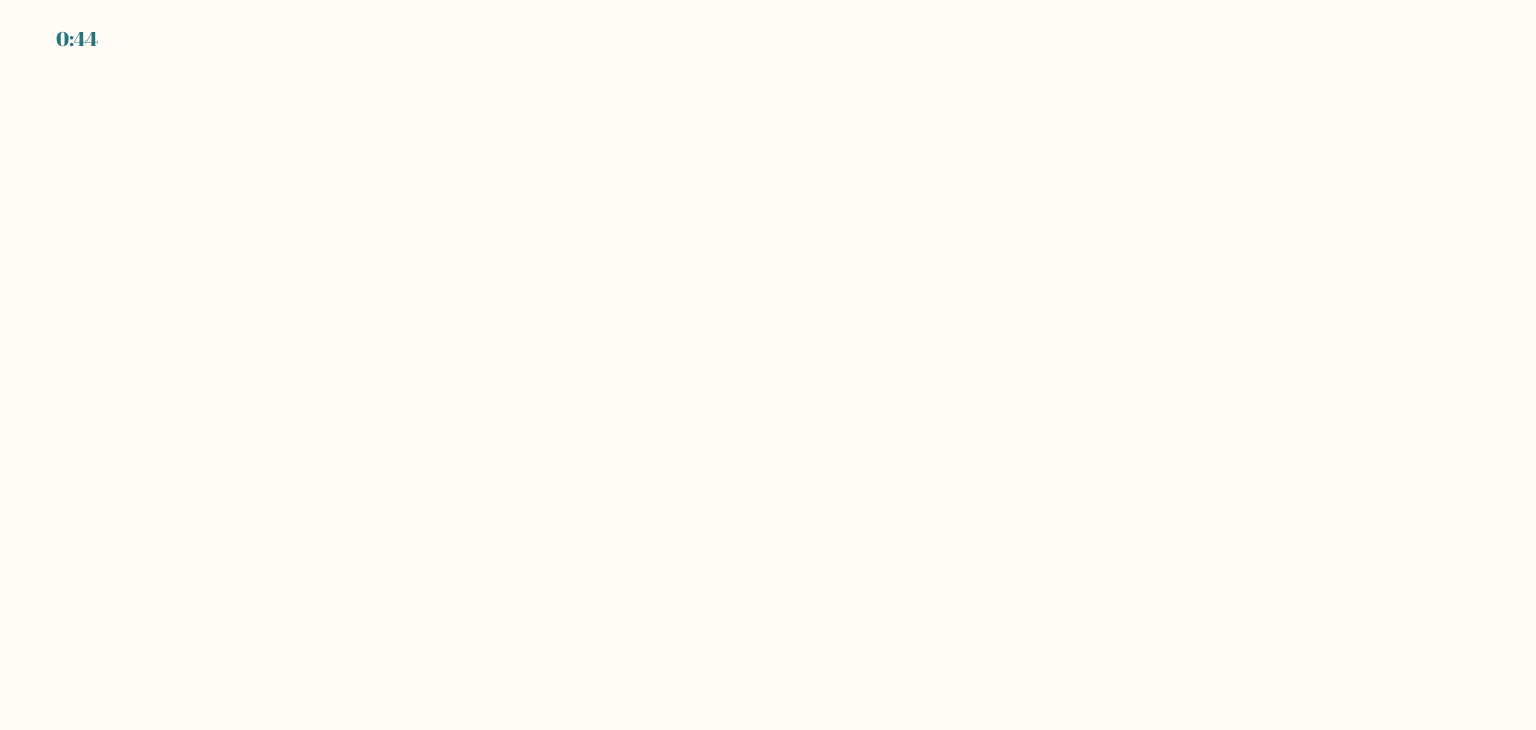 scroll, scrollTop: 0, scrollLeft: 0, axis: both 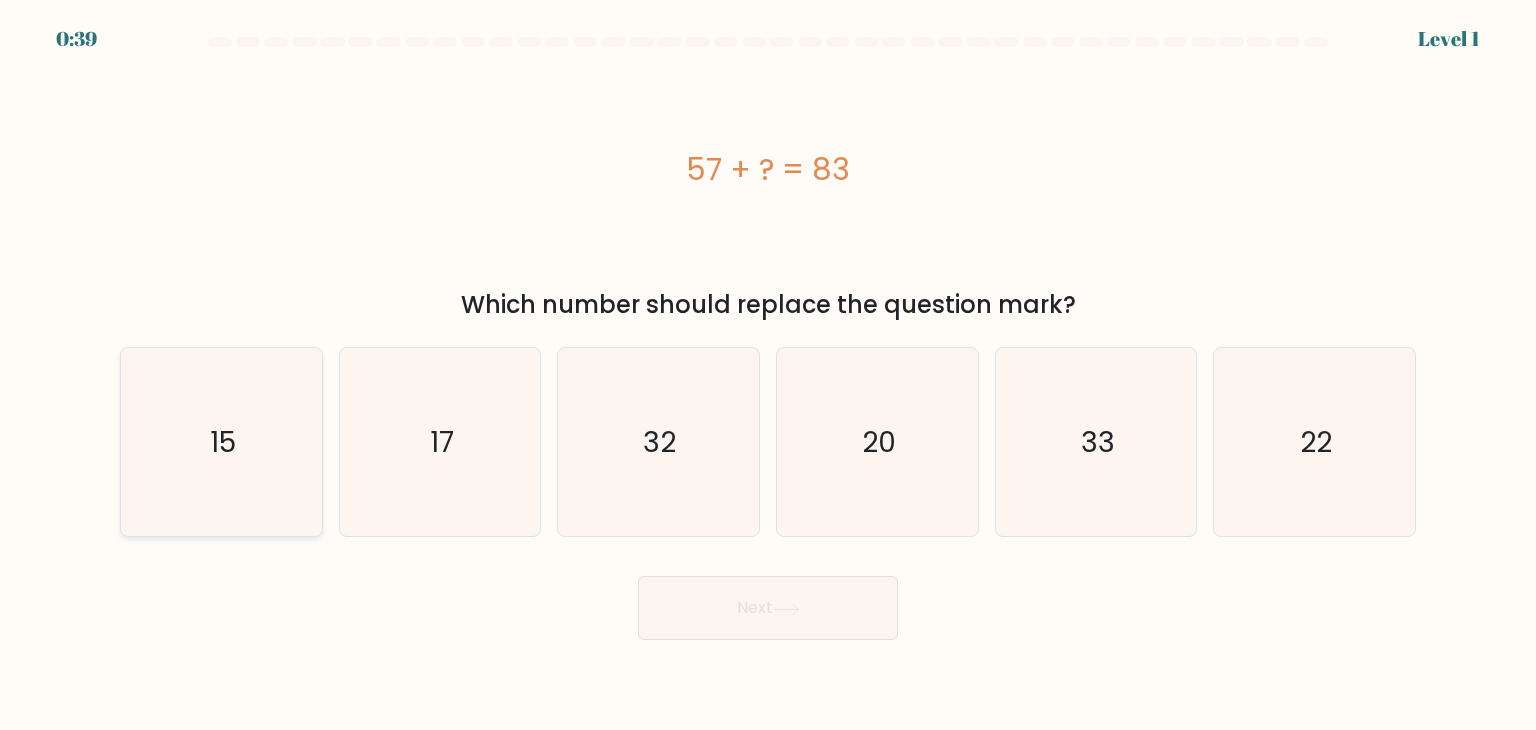 click on "15" at bounding box center [221, 442] 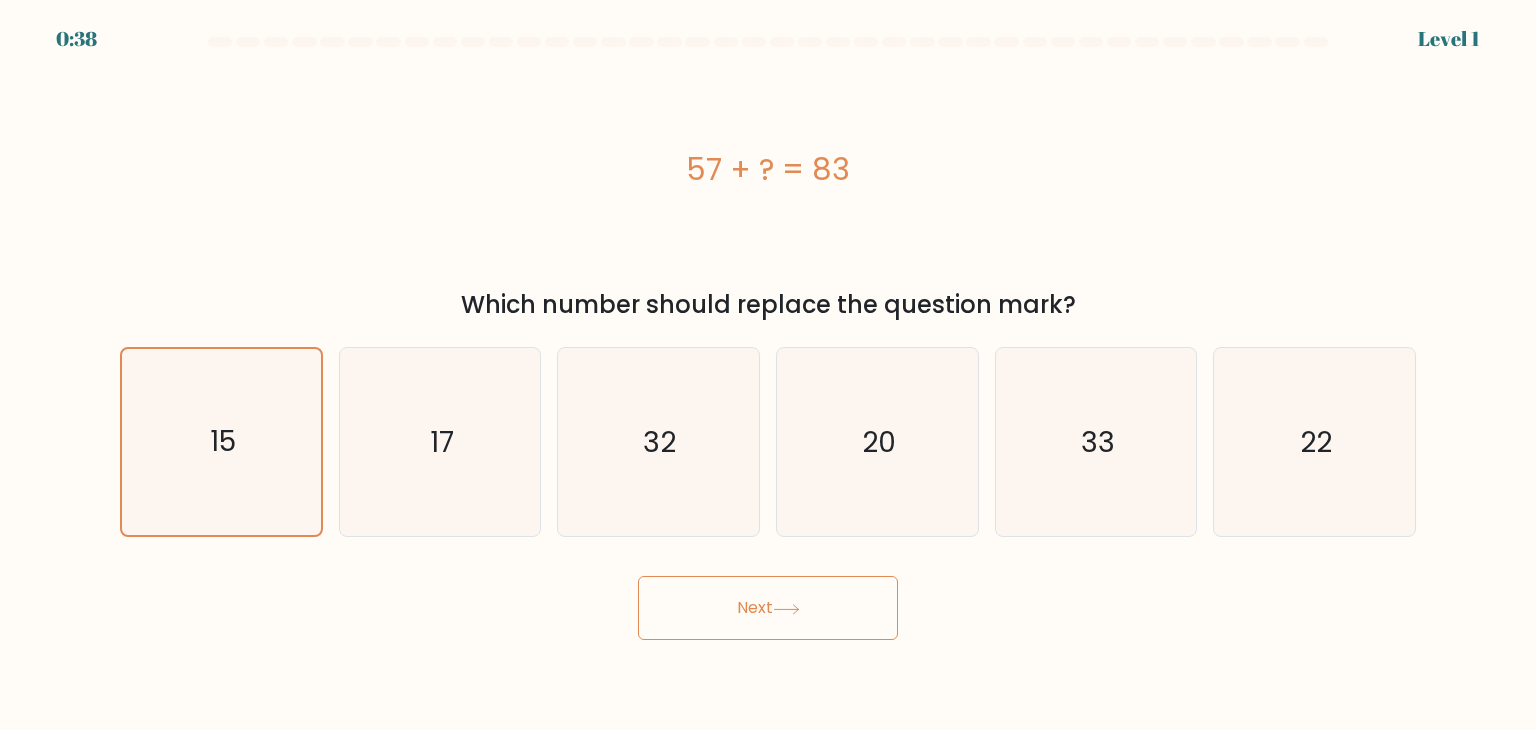 click on "Next" at bounding box center (768, 608) 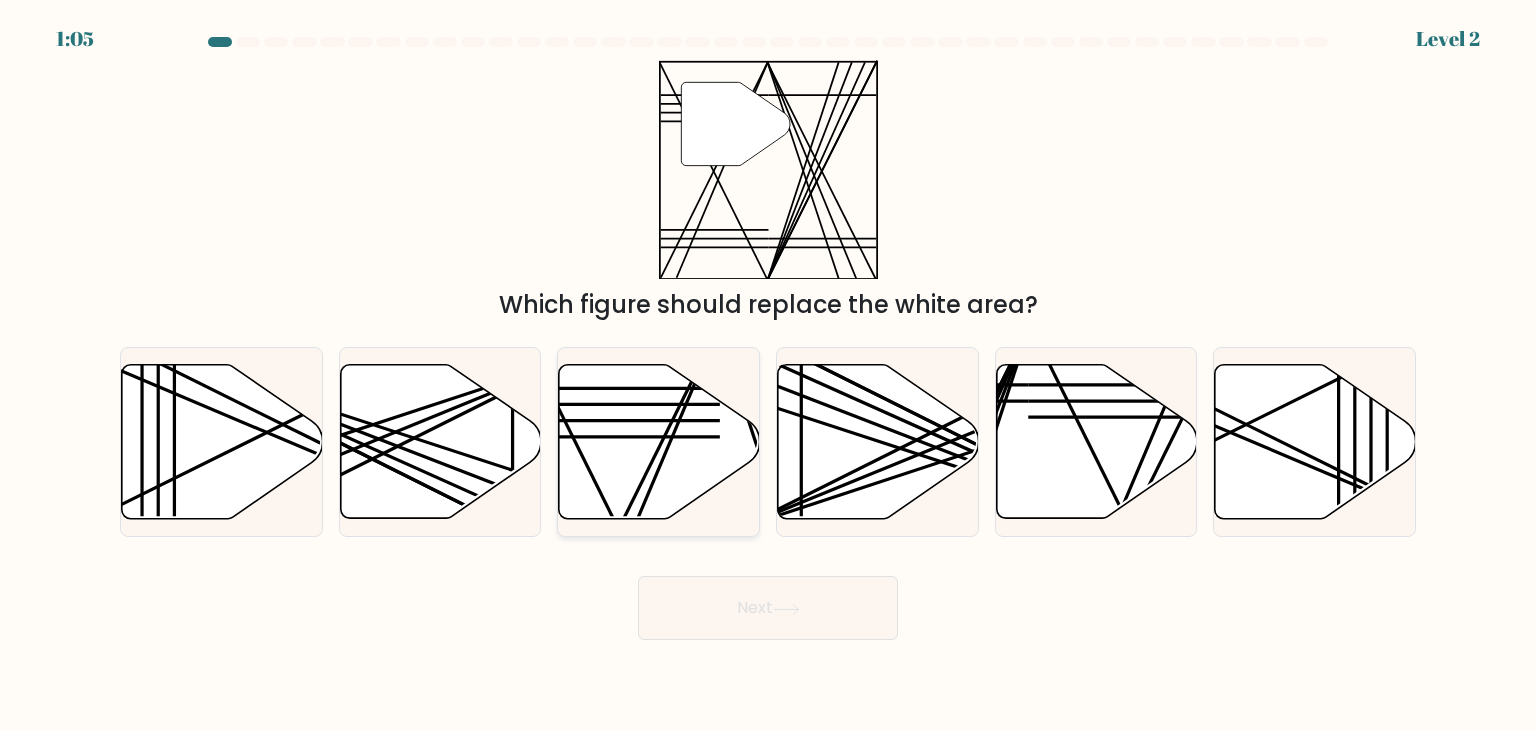 click at bounding box center [659, 442] 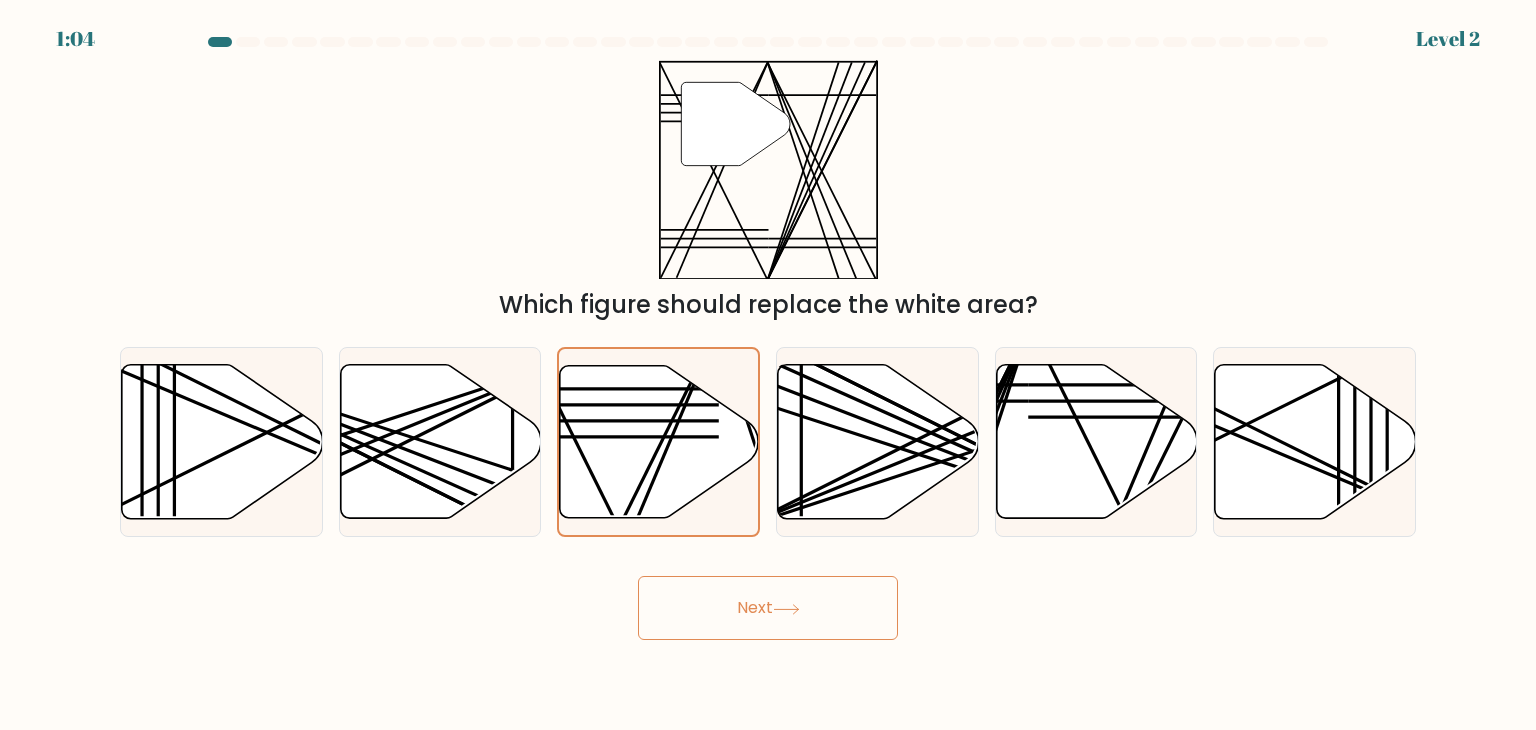 click on "Next" at bounding box center (768, 608) 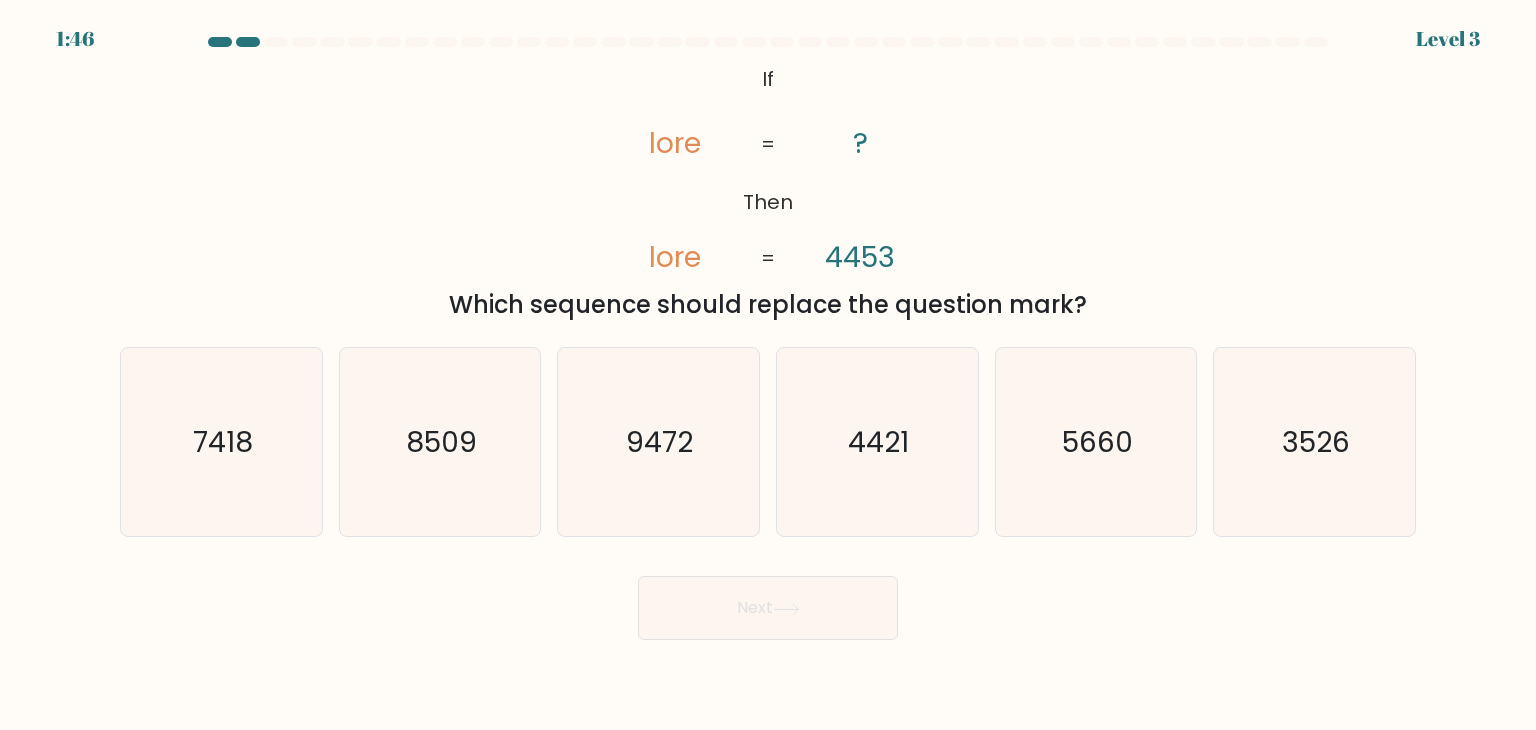 click on "If ?" at bounding box center [768, 338] 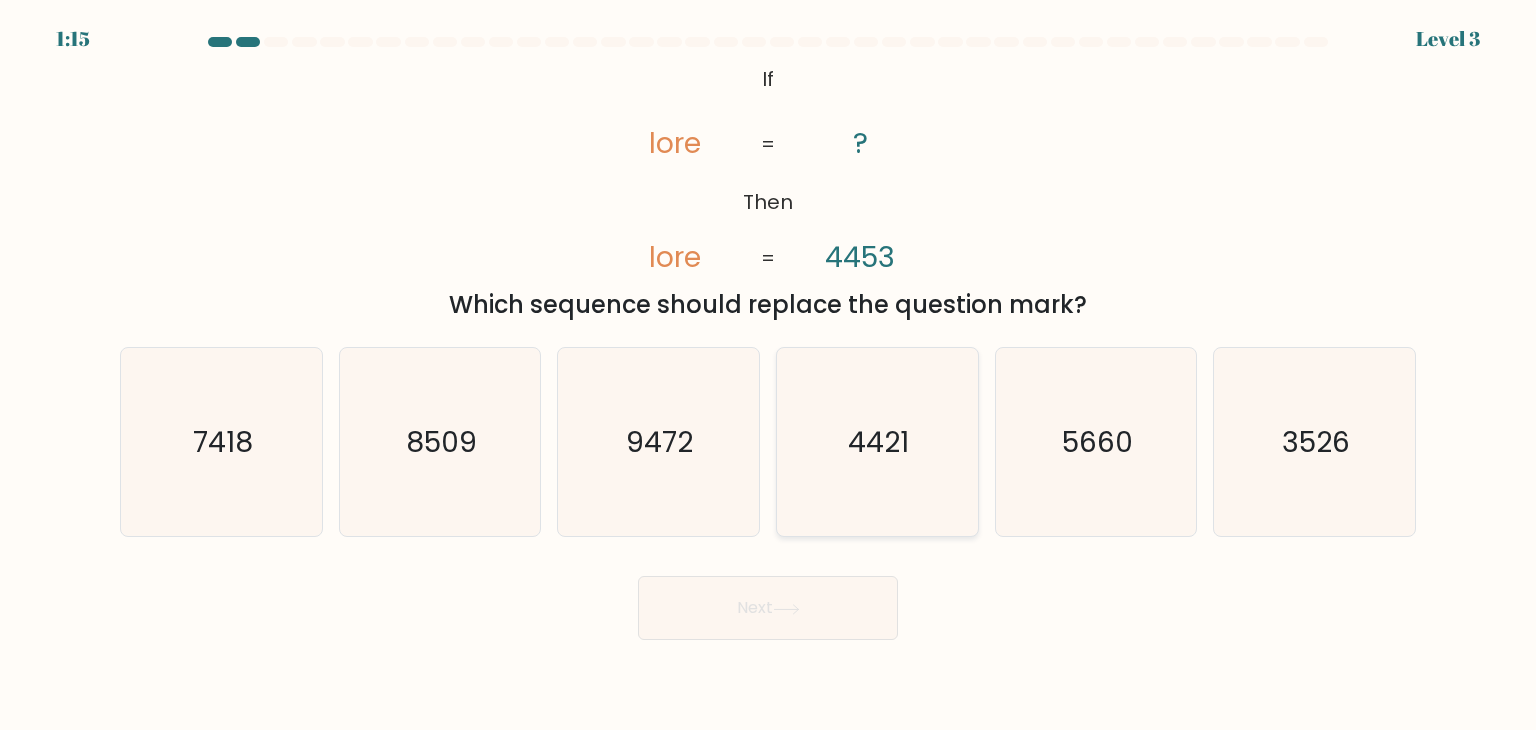 click on "4421" at bounding box center [877, 442] 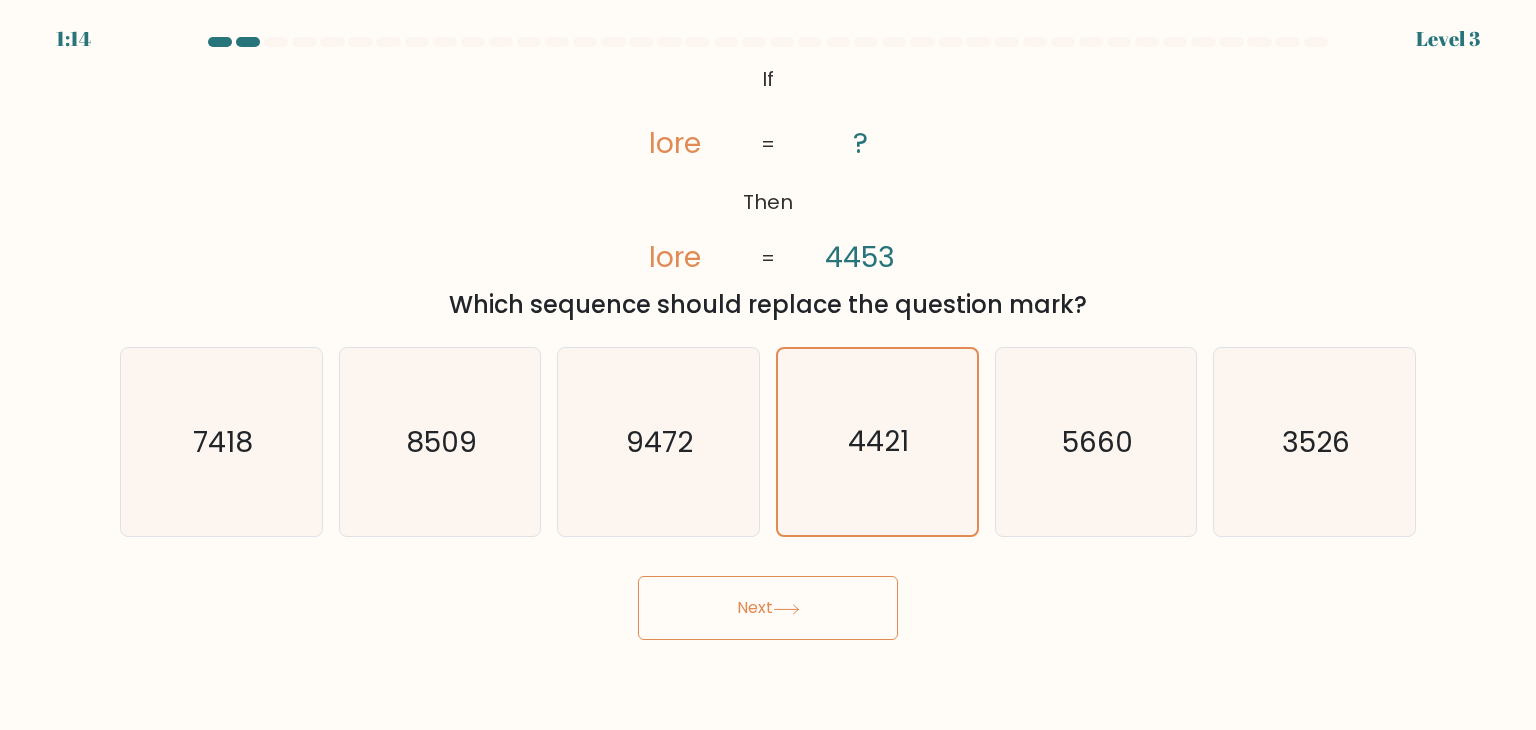 click on "Next" at bounding box center [768, 608] 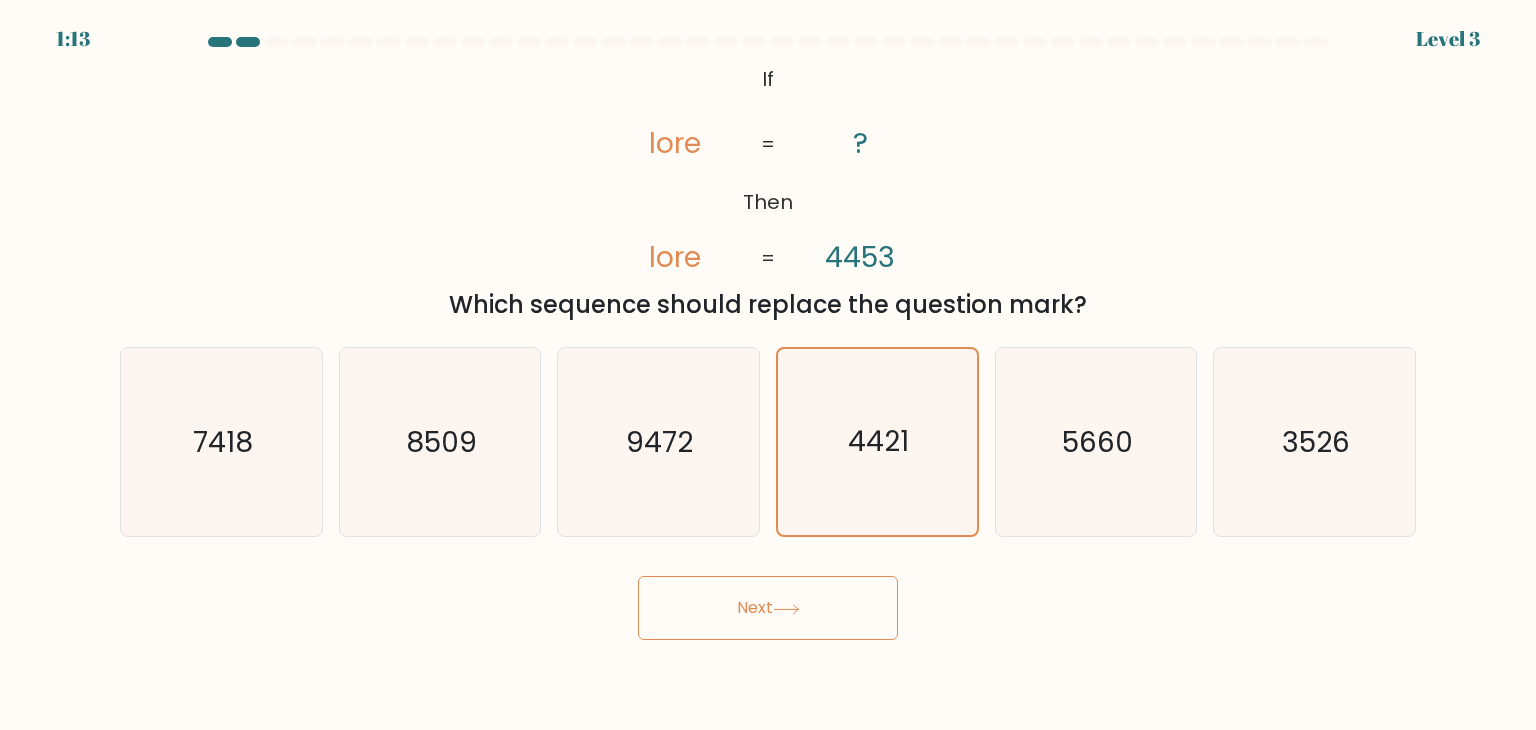 click on "Next" at bounding box center [768, 608] 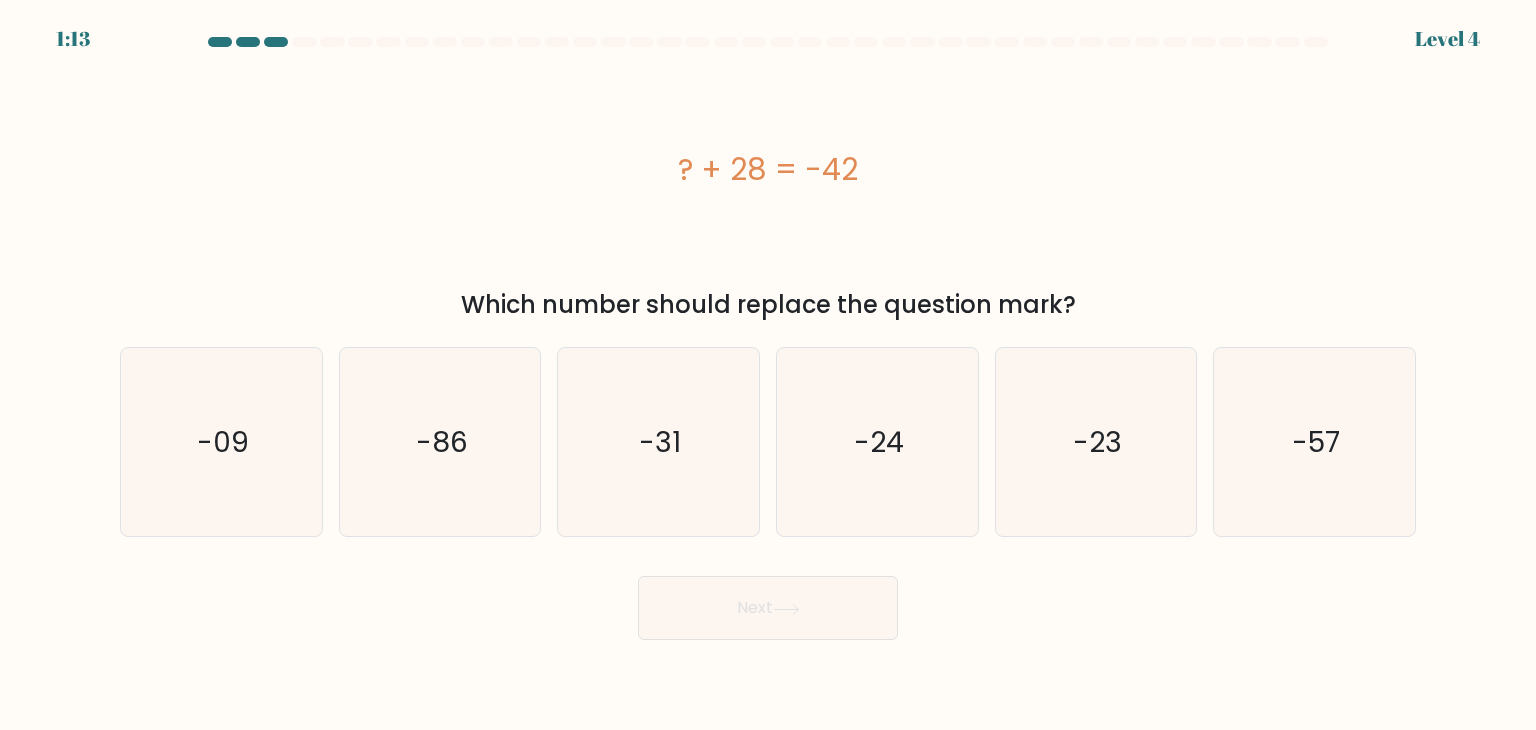 click at bounding box center [786, 609] 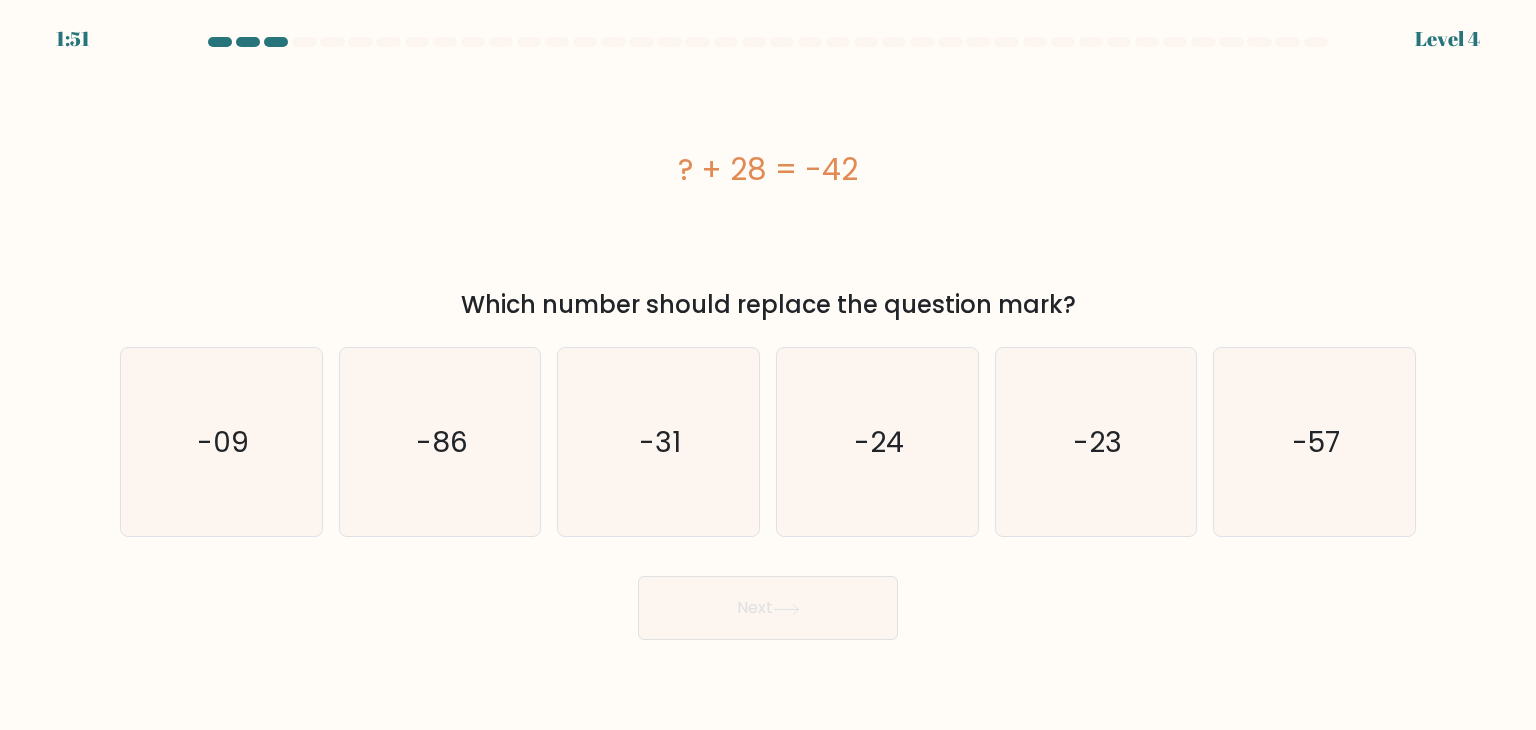 click on "1:80
Lorem 5
i." at bounding box center (768, 365) 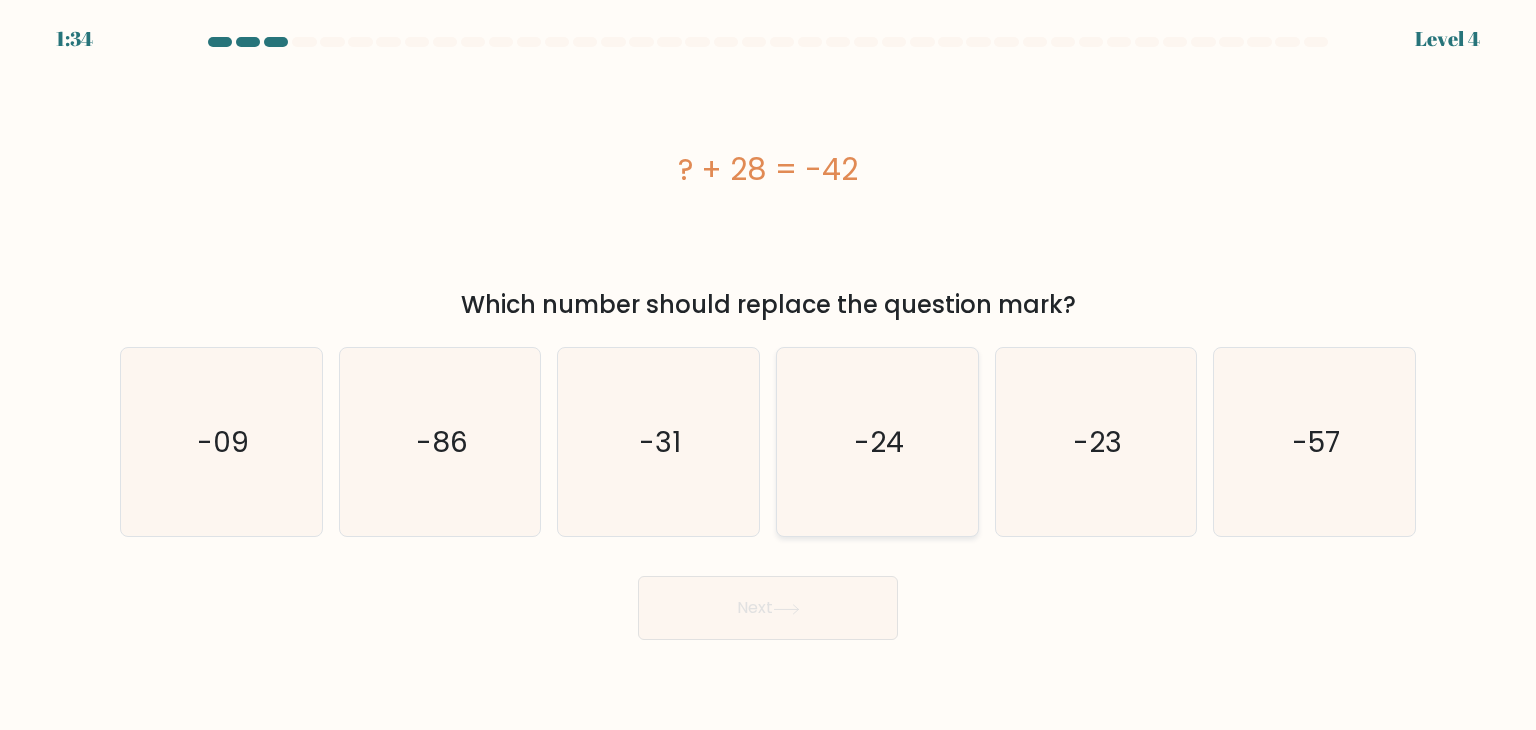 click on "-24" at bounding box center (877, 442) 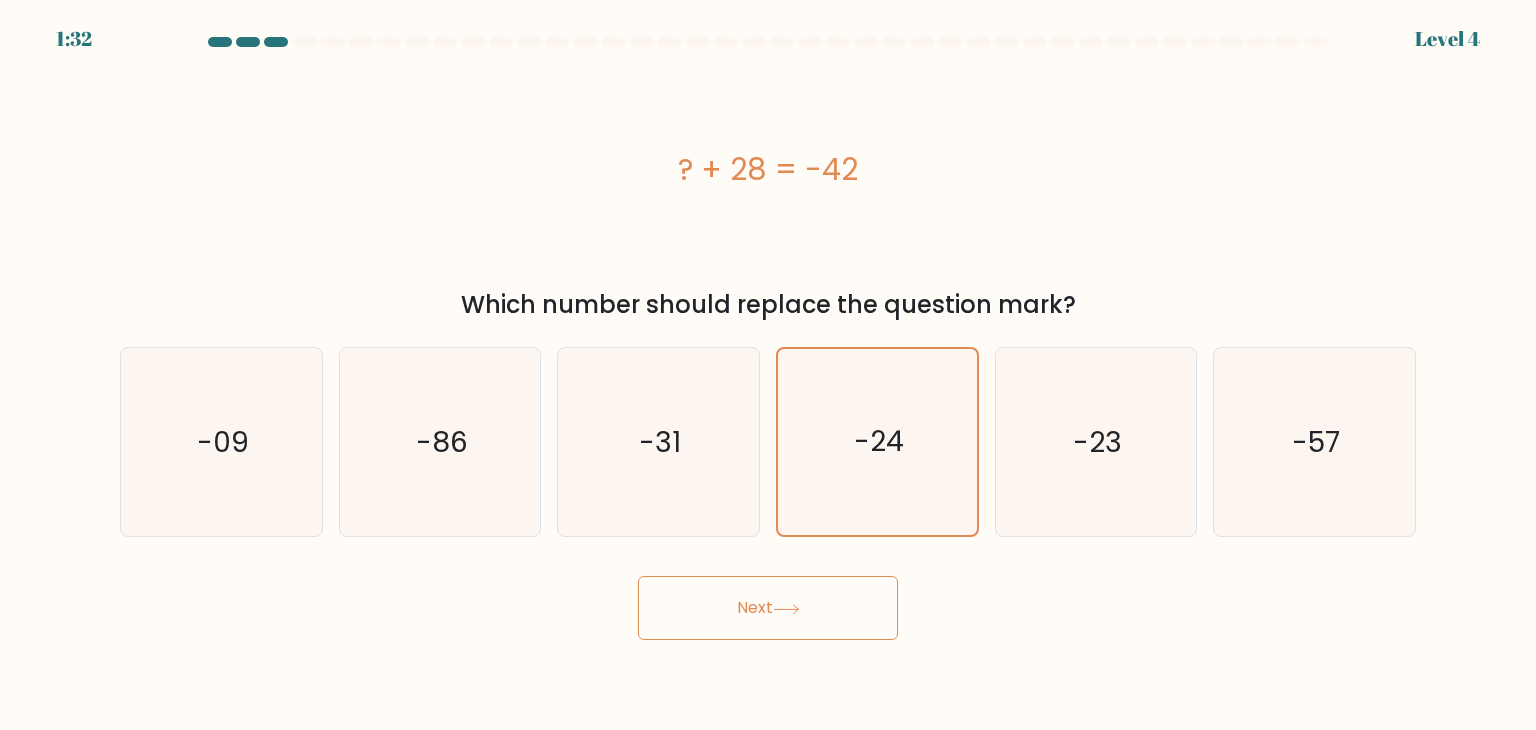 click on "Next" at bounding box center (768, 608) 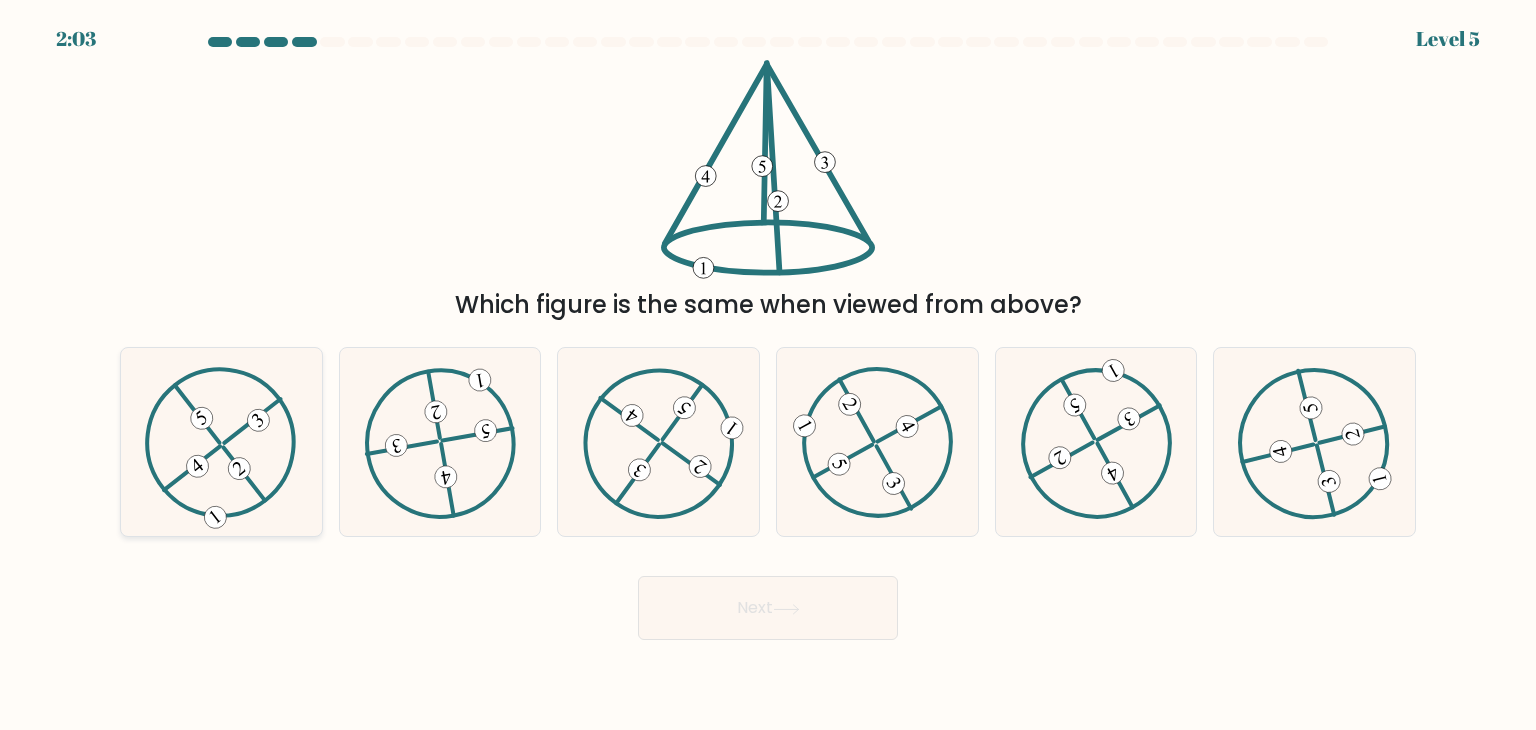 click at bounding box center (221, 442) 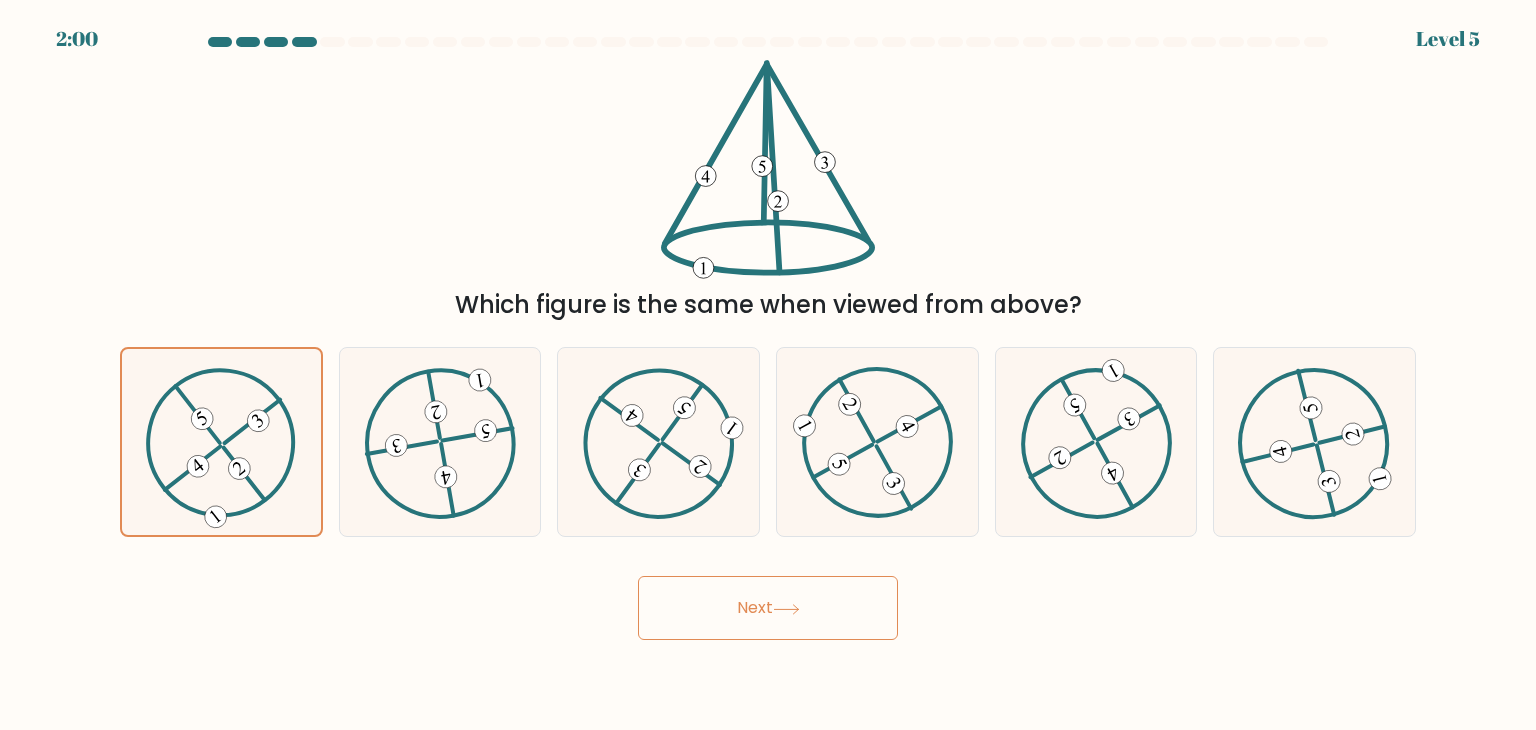 click on "Next" at bounding box center (768, 608) 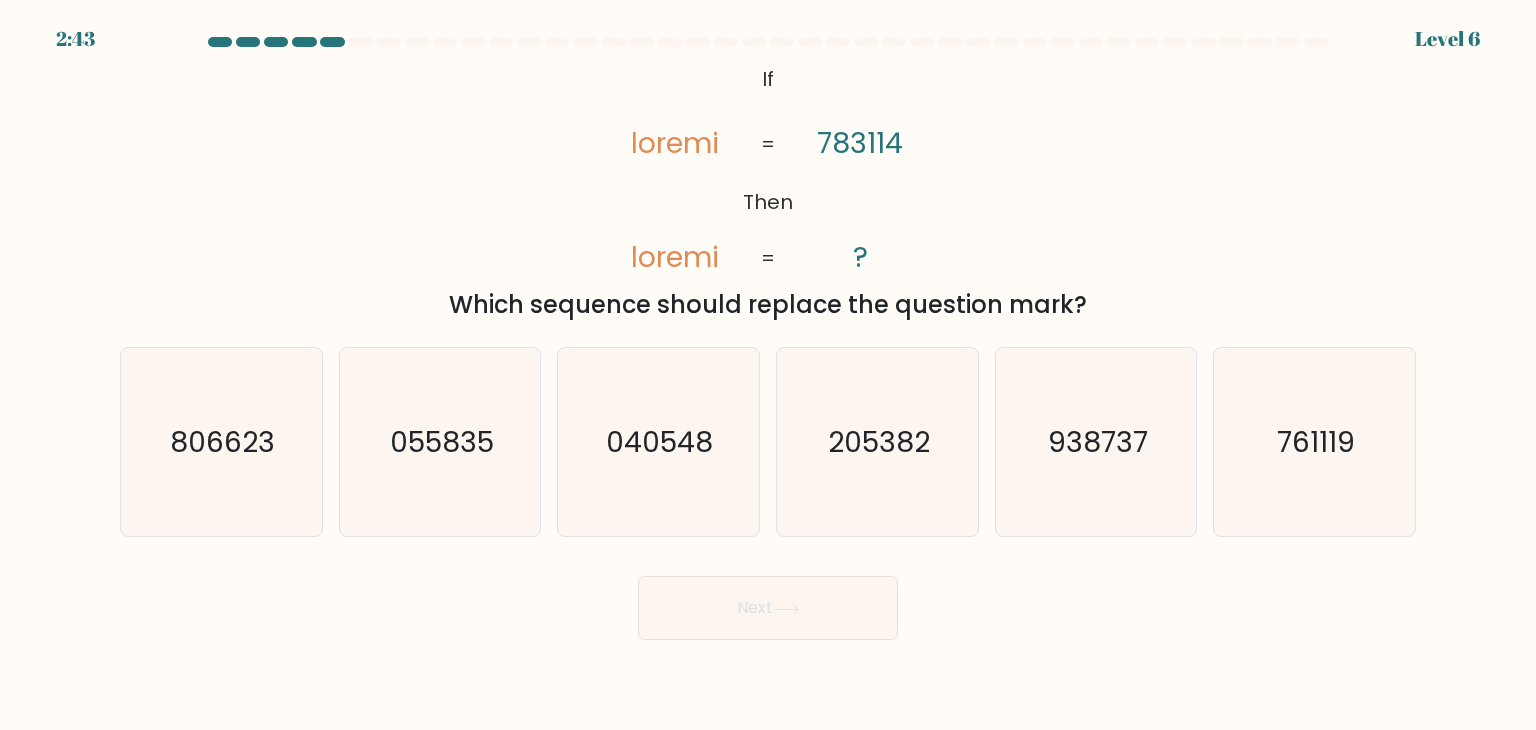 click on "If ?" at bounding box center (768, 338) 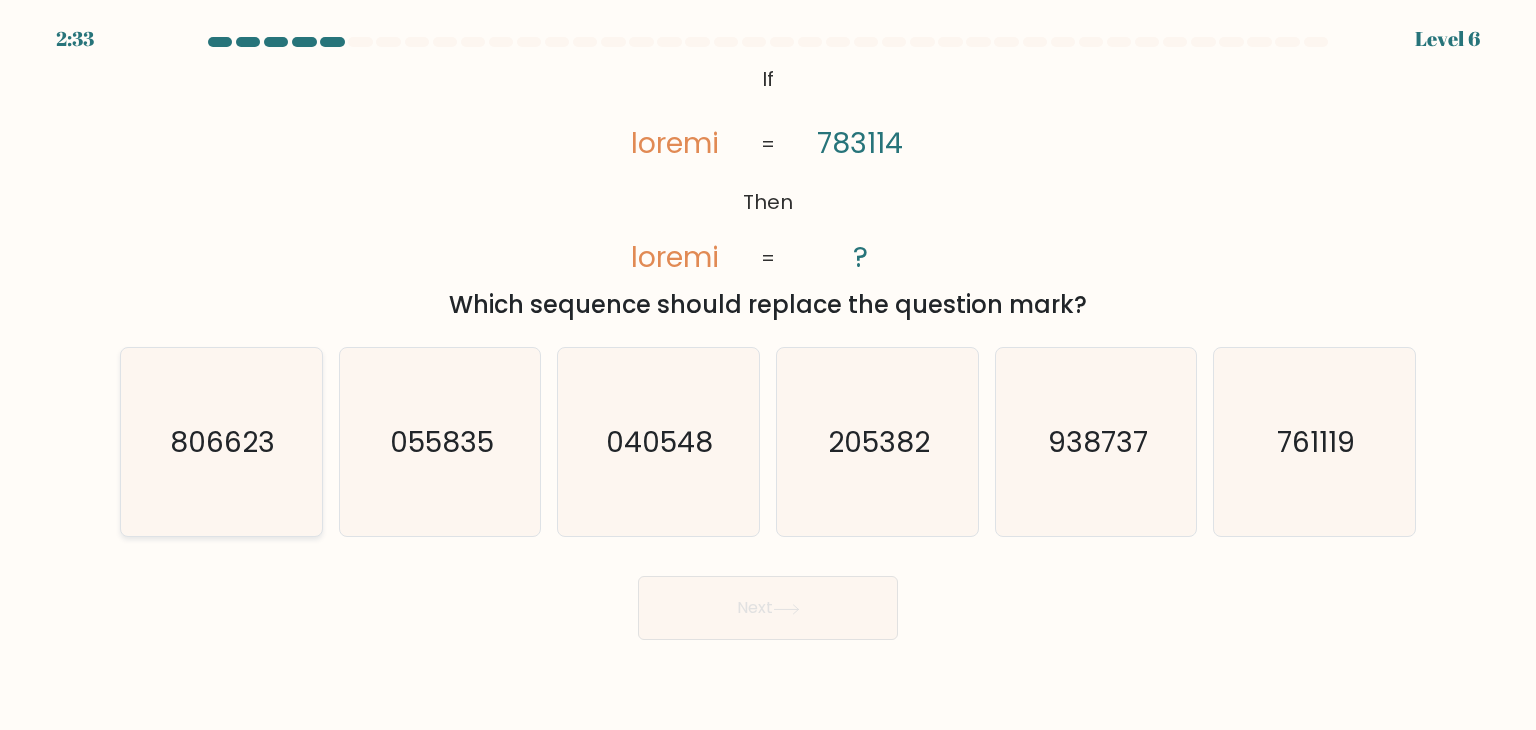 click on "806623" at bounding box center [221, 442] 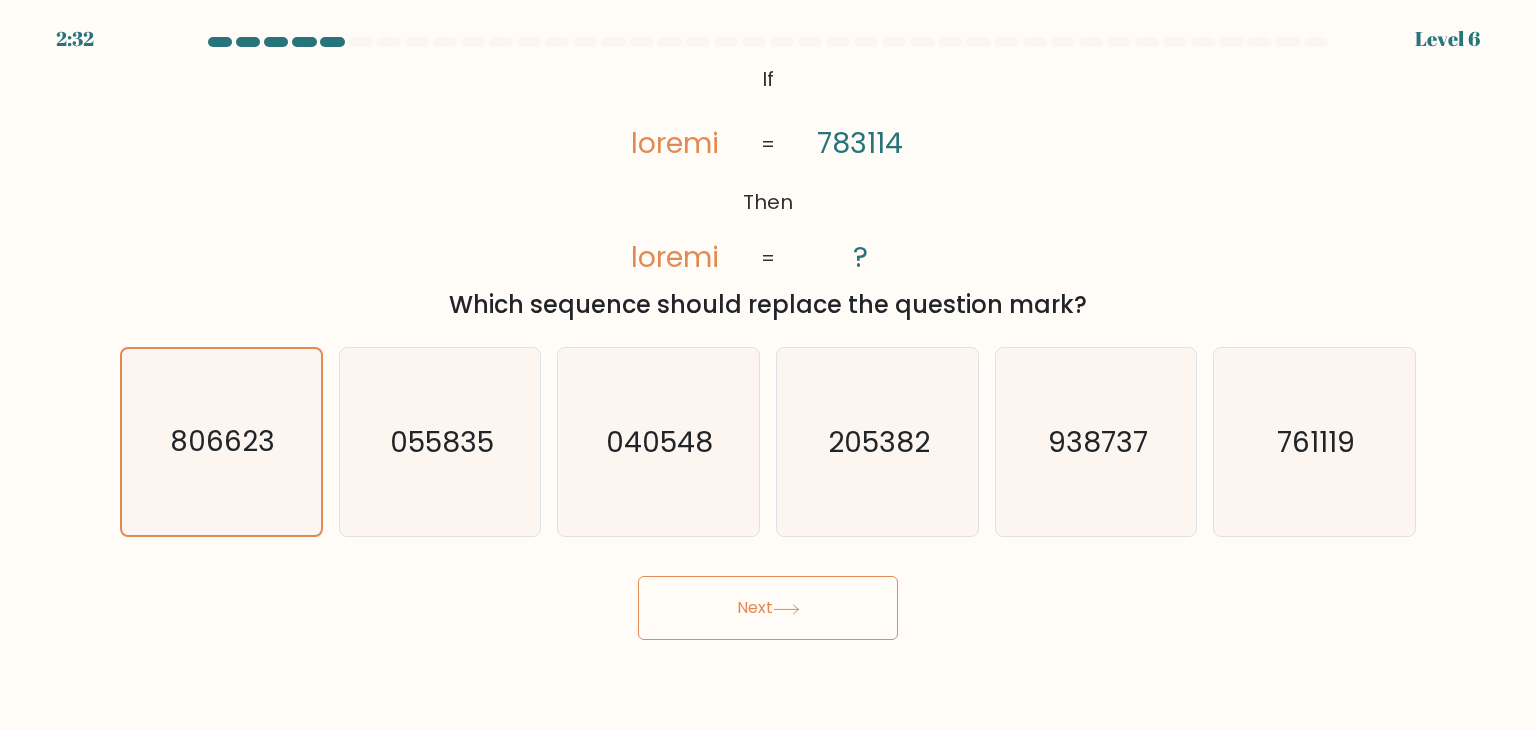 click on "Next" at bounding box center (768, 608) 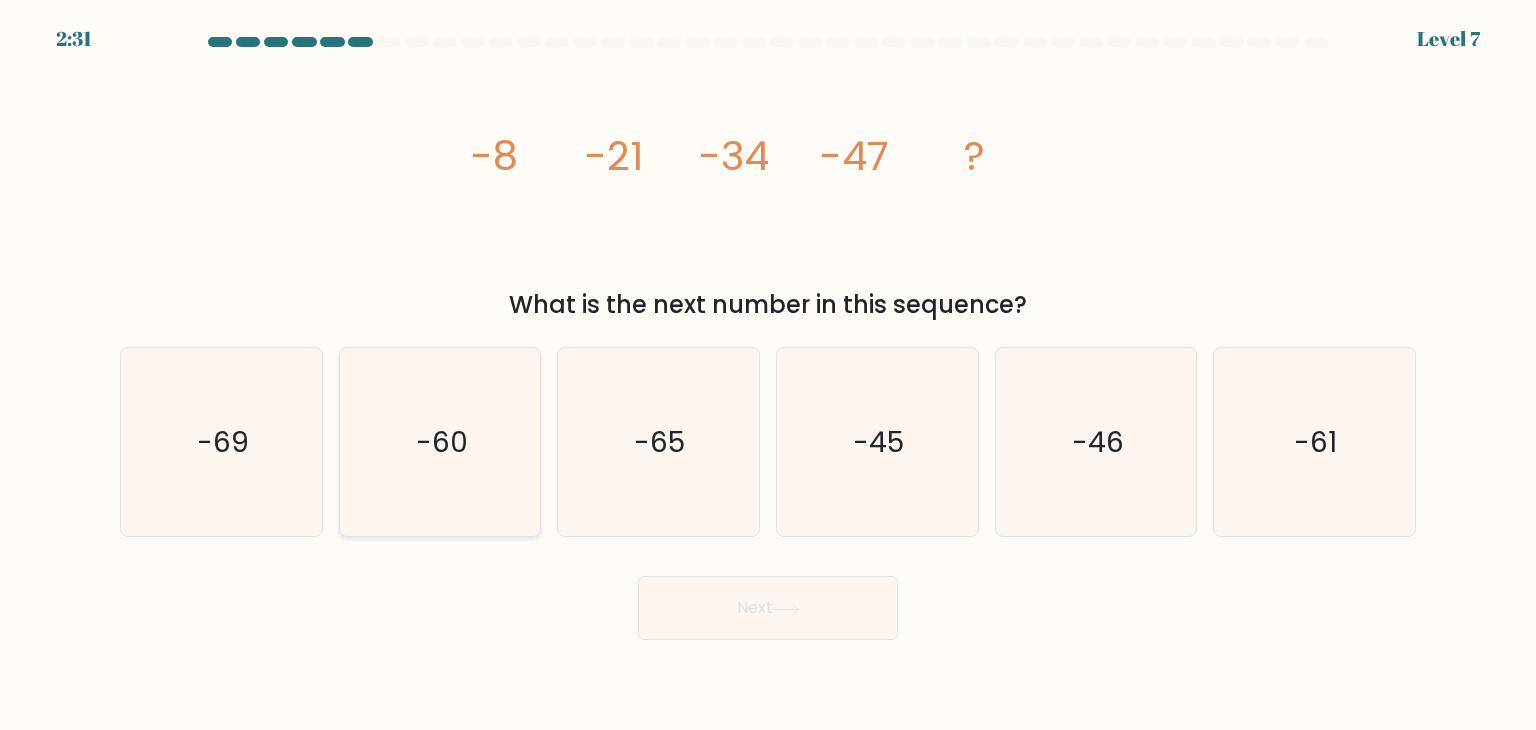 click on "-60" at bounding box center (440, 442) 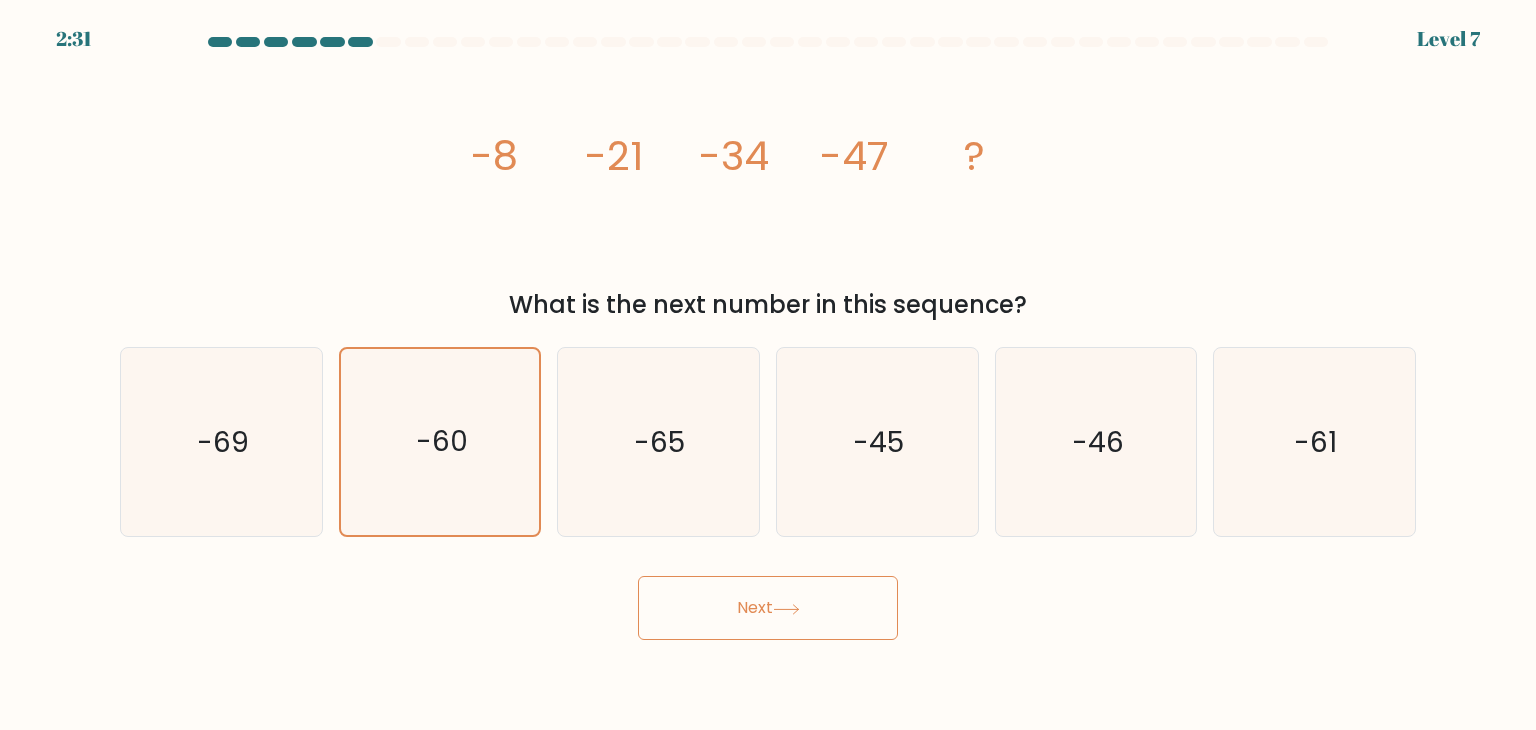 click on "Next" at bounding box center [768, 608] 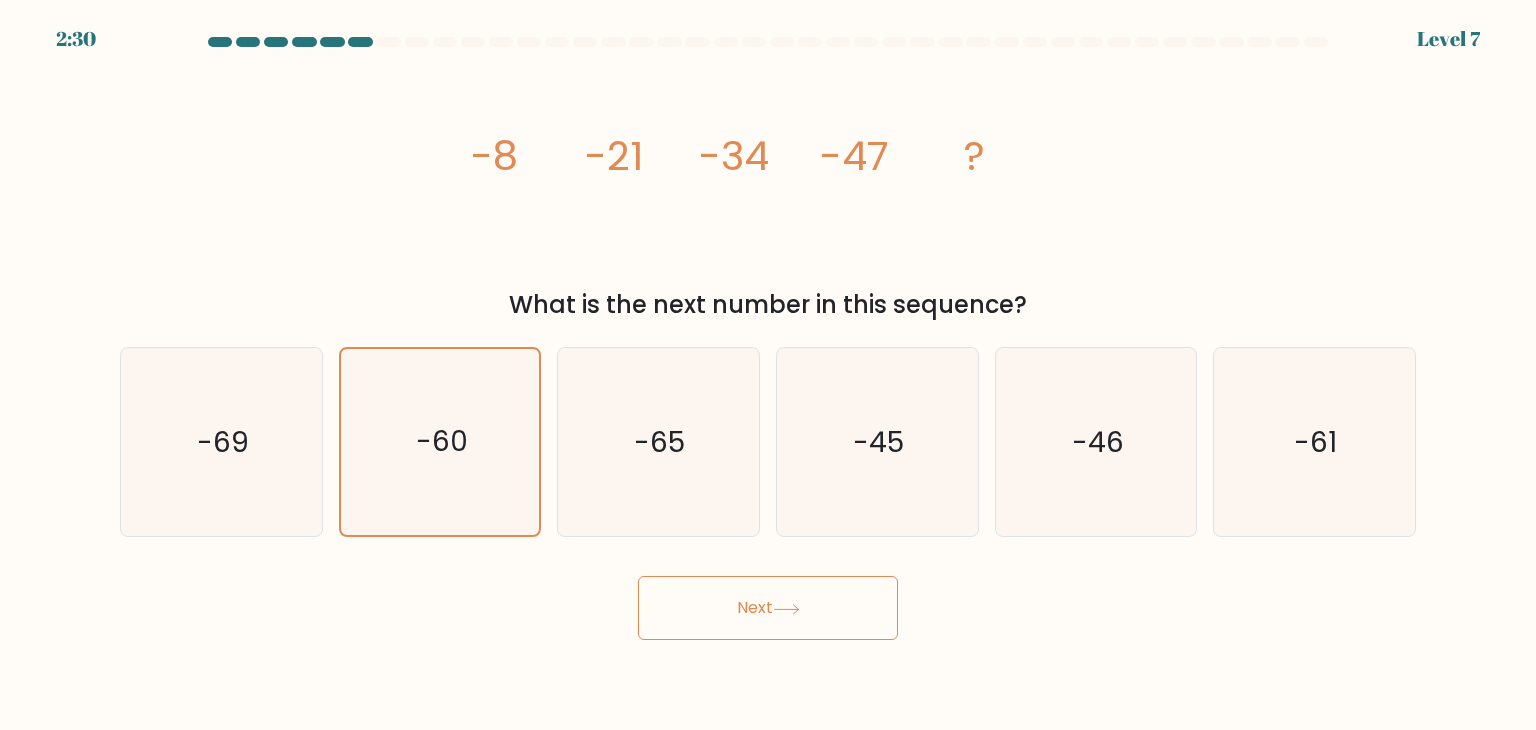 click on "Next" at bounding box center [768, 608] 